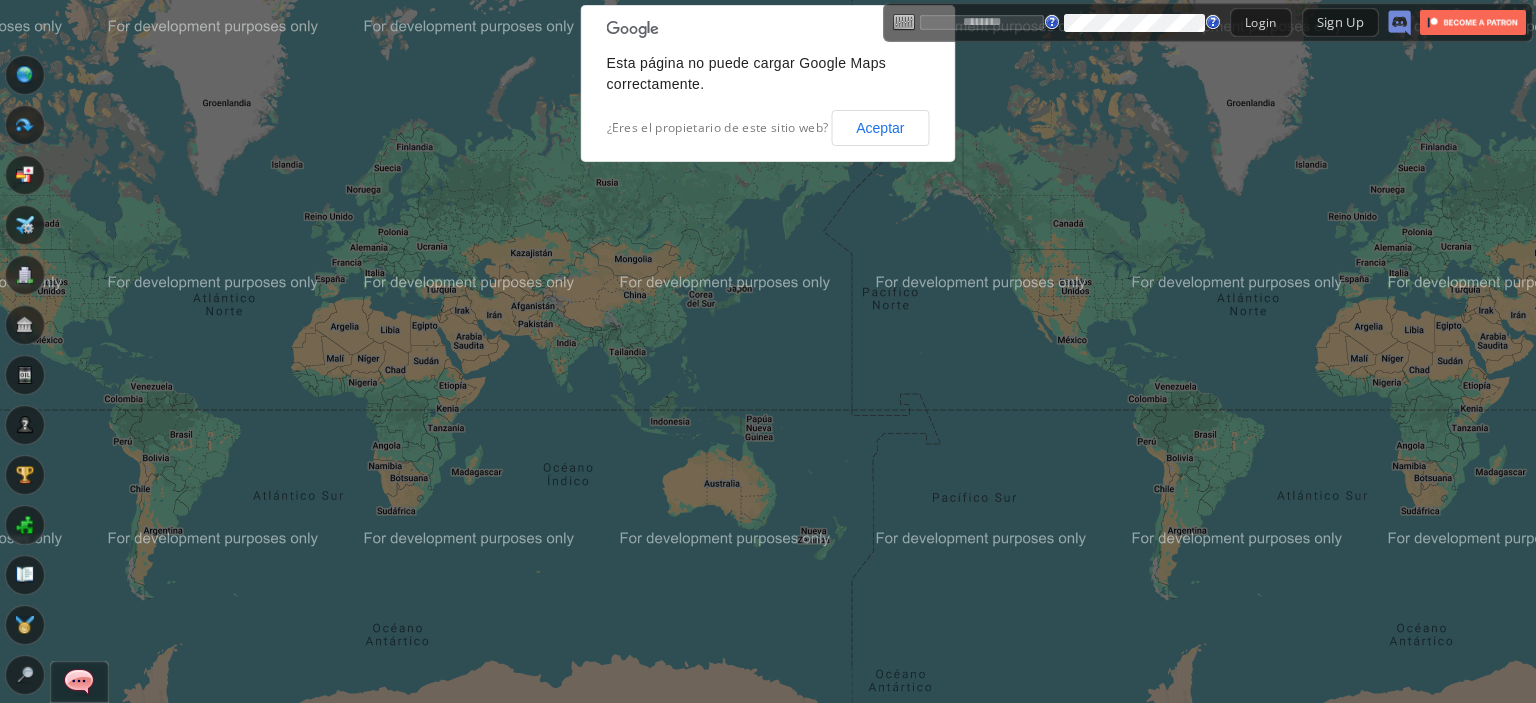 scroll, scrollTop: 0, scrollLeft: 0, axis: both 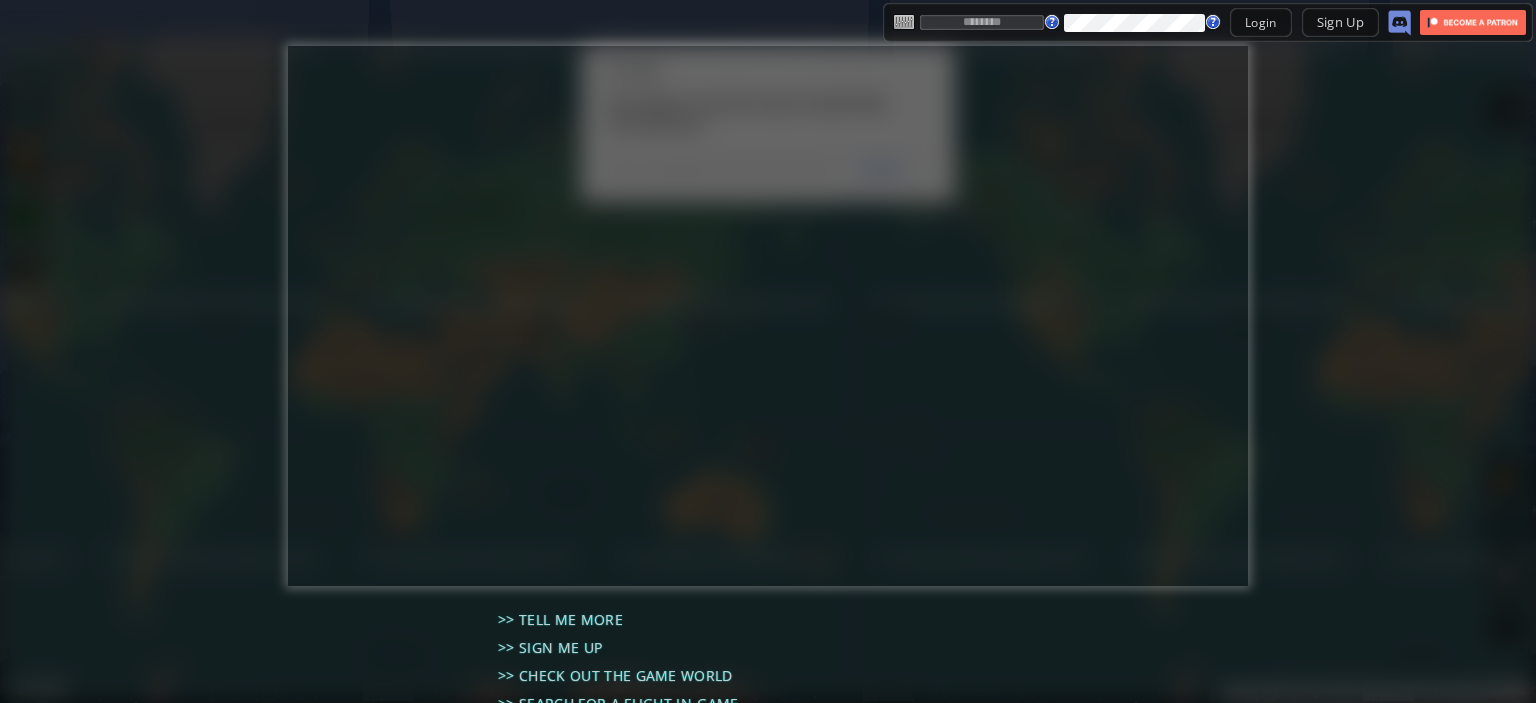 type on "********" 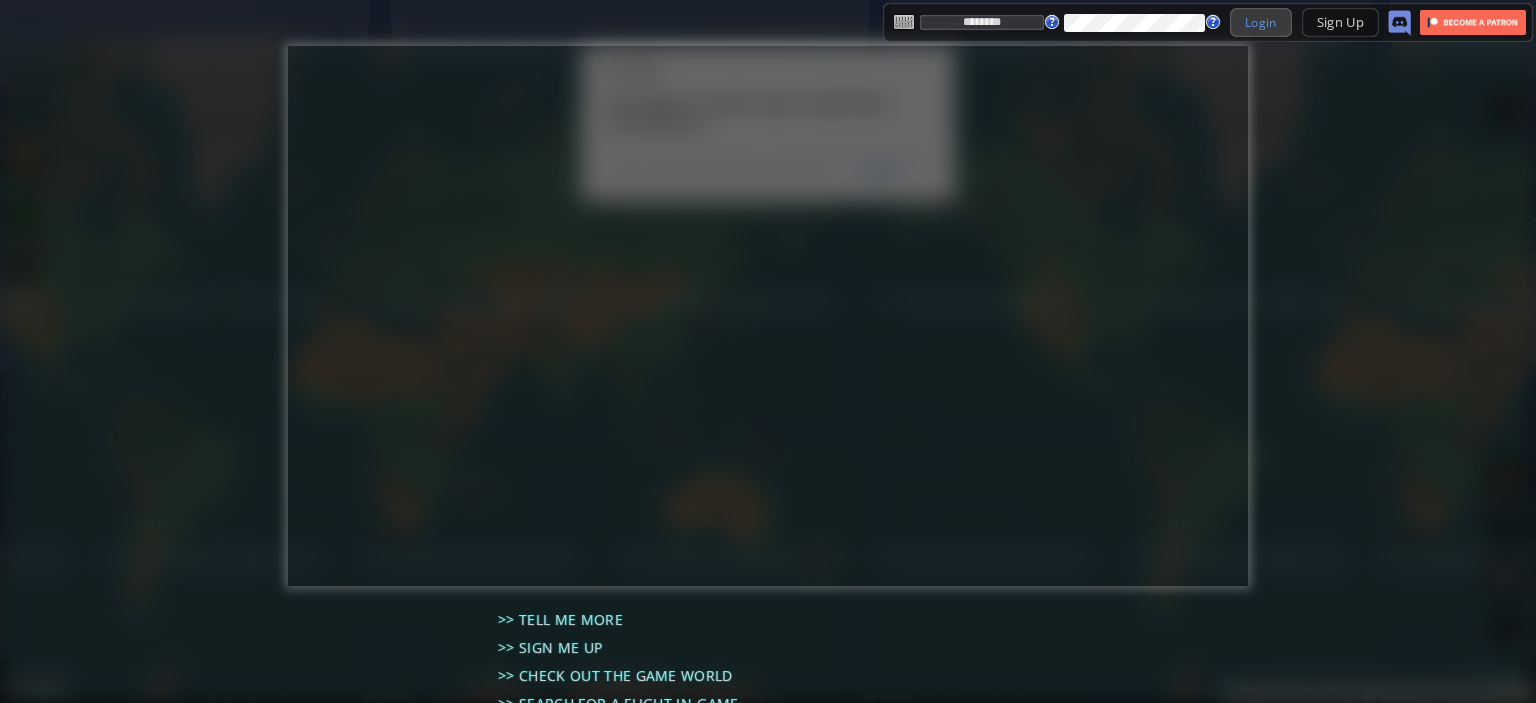 click on "Login" at bounding box center (1261, 22) 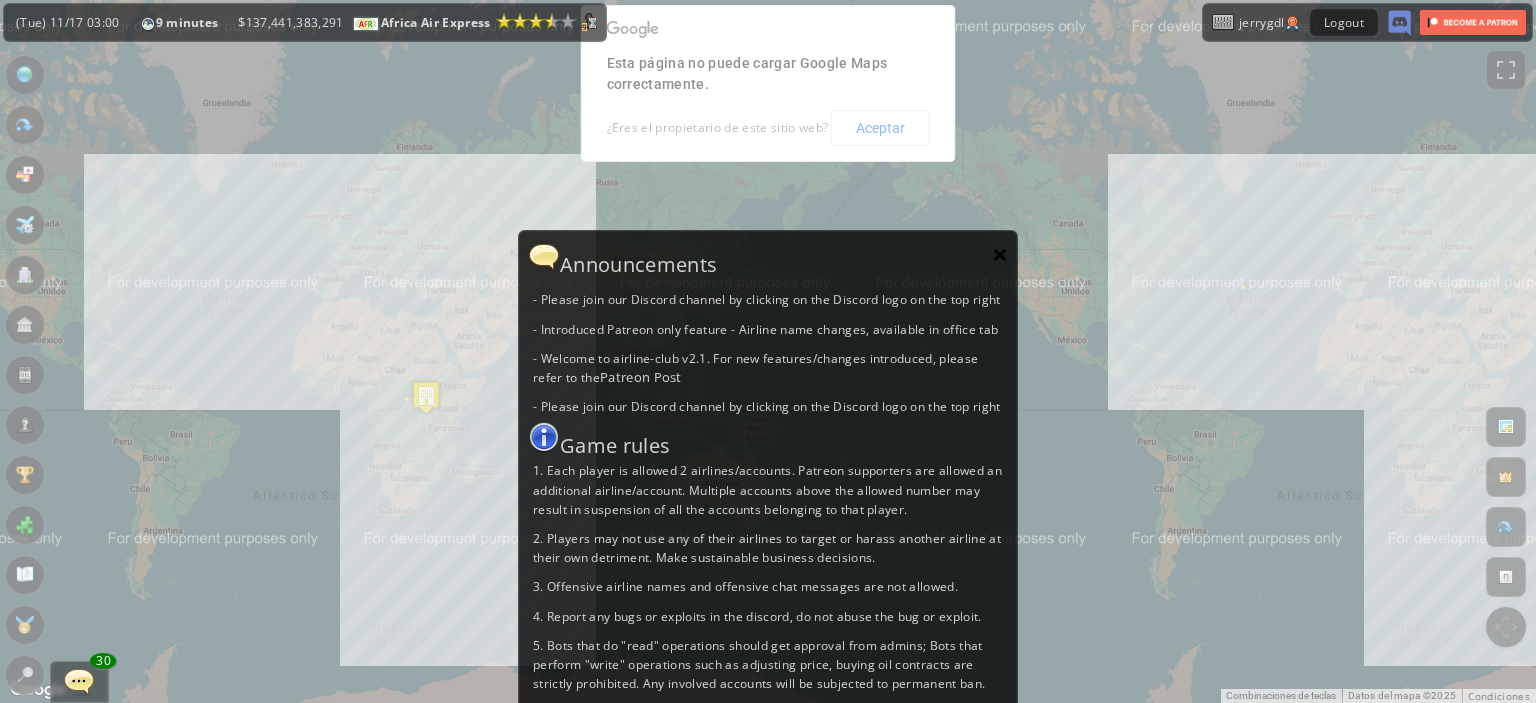 click on "×" at bounding box center [1000, 254] 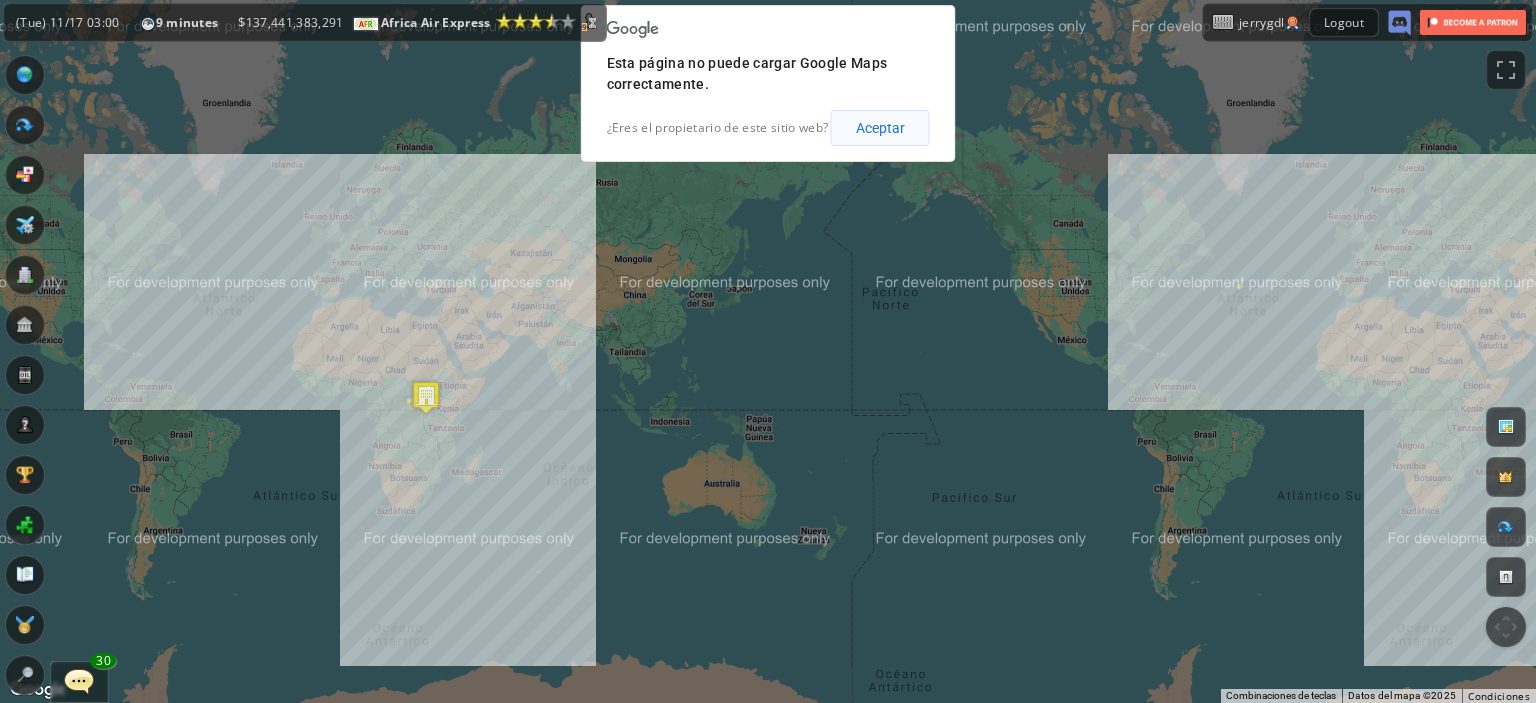 click on "Aceptar" at bounding box center [880, 128] 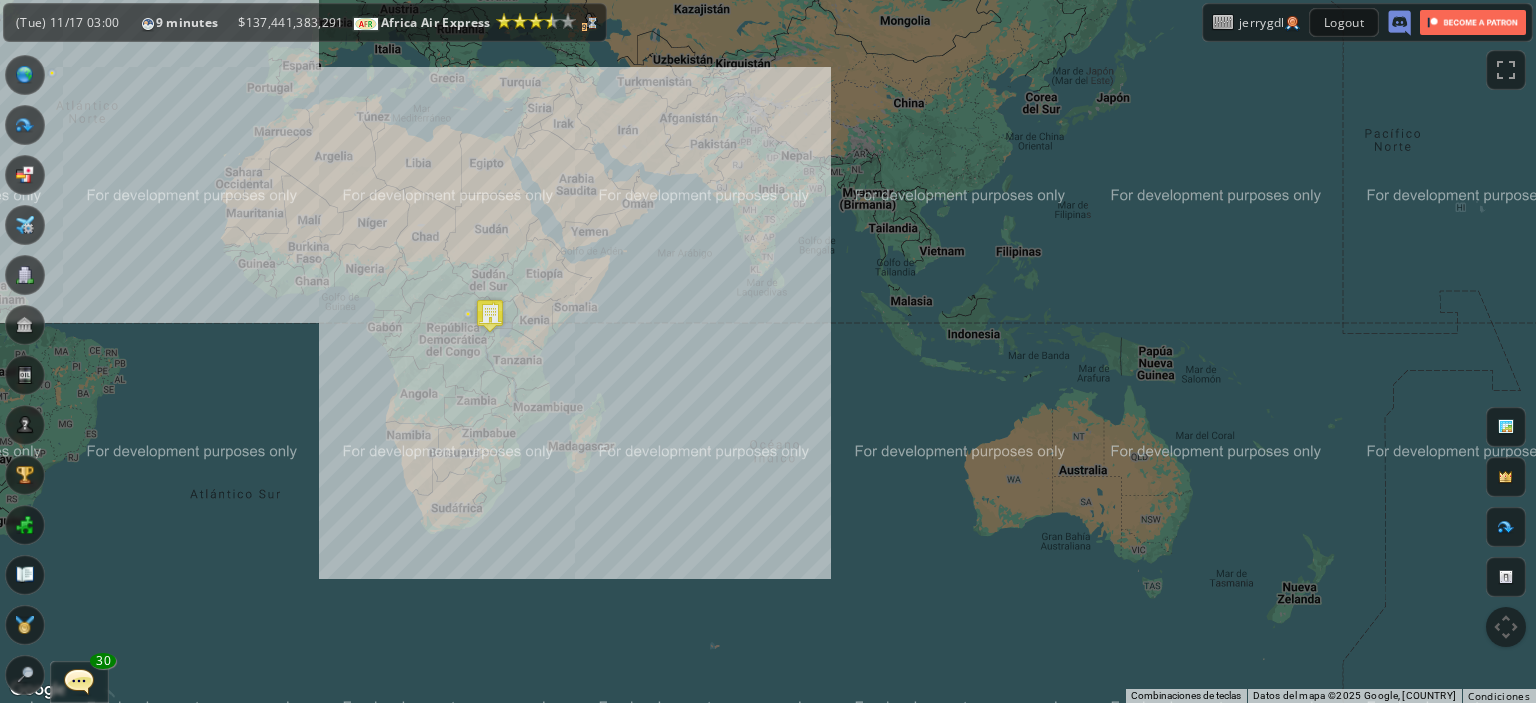click on "Para navegar, presiona las teclas de flecha." at bounding box center [768, 351] 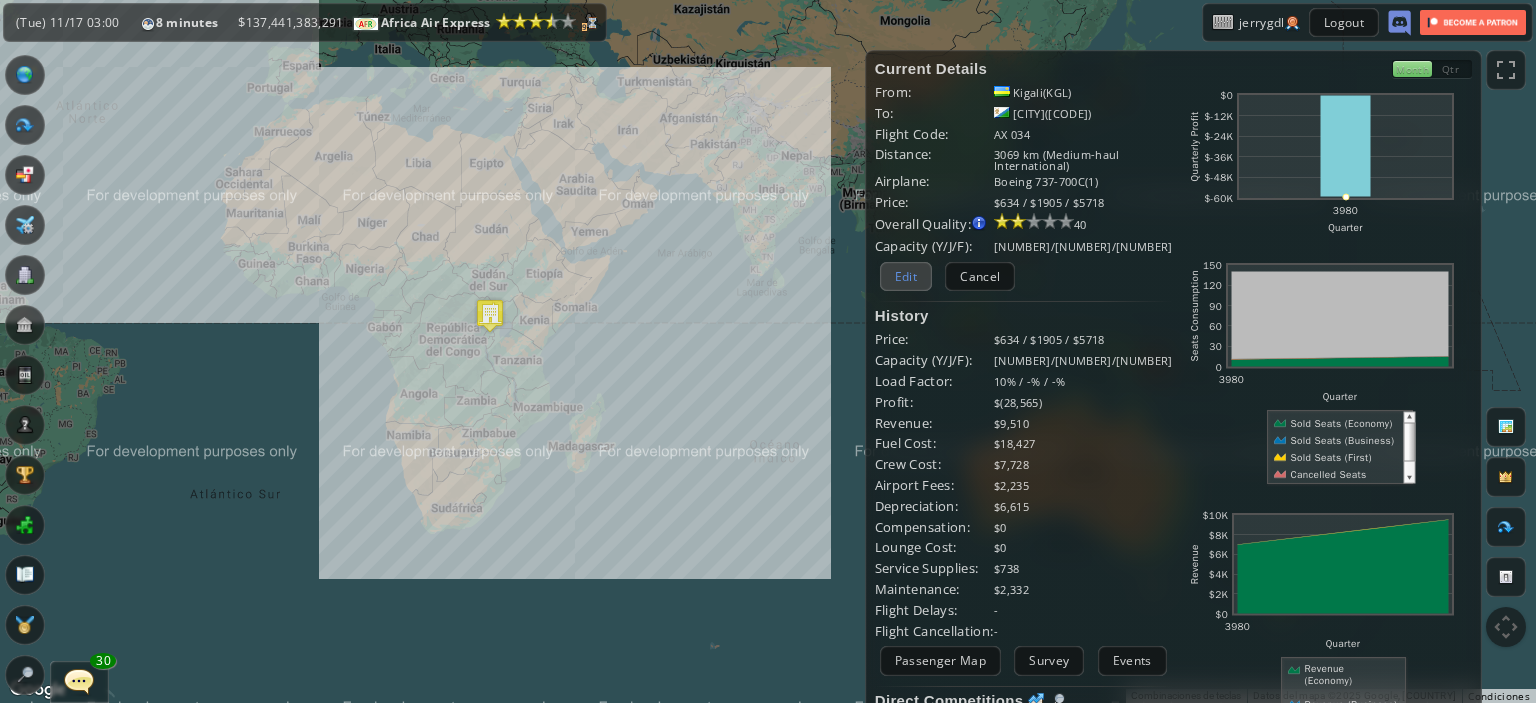 click on "Edit" at bounding box center (906, 276) 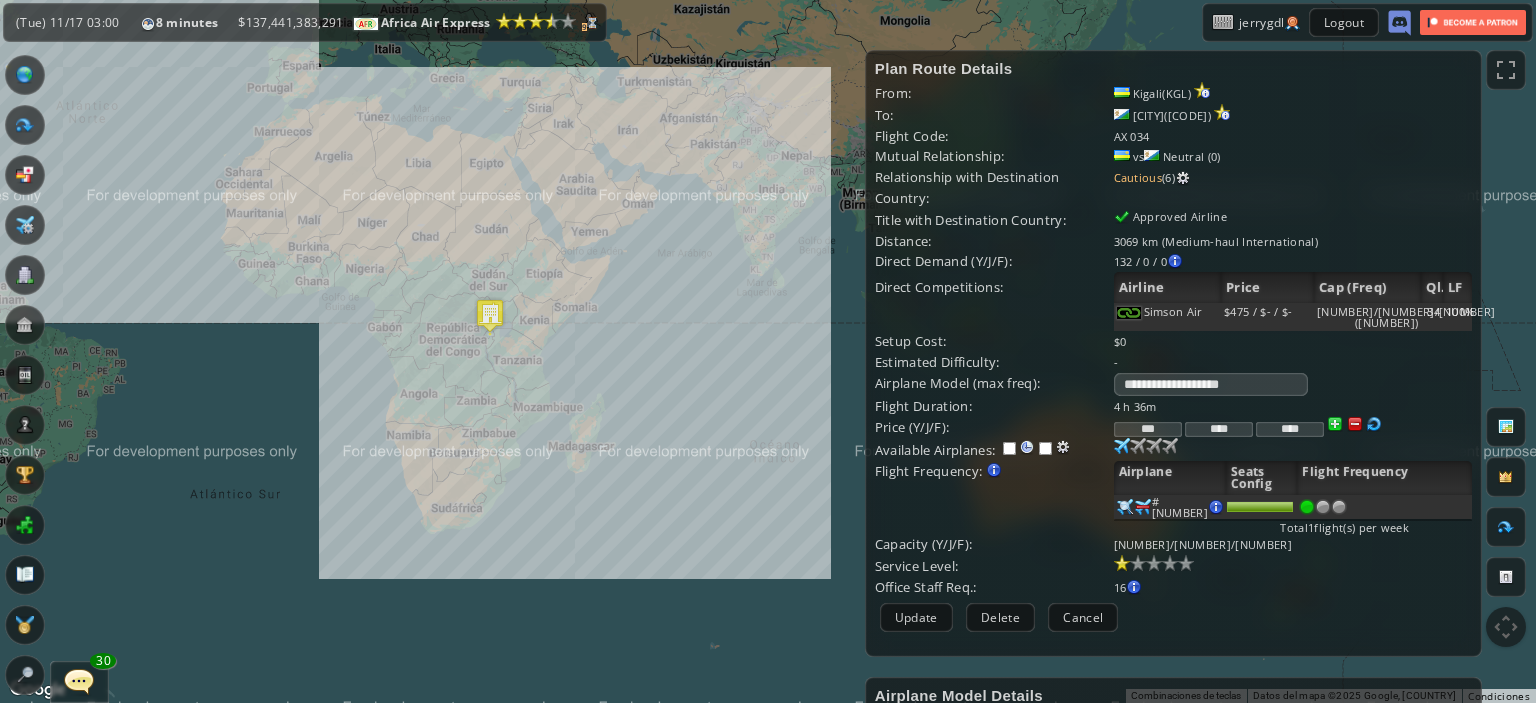 click at bounding box center (1355, 424) 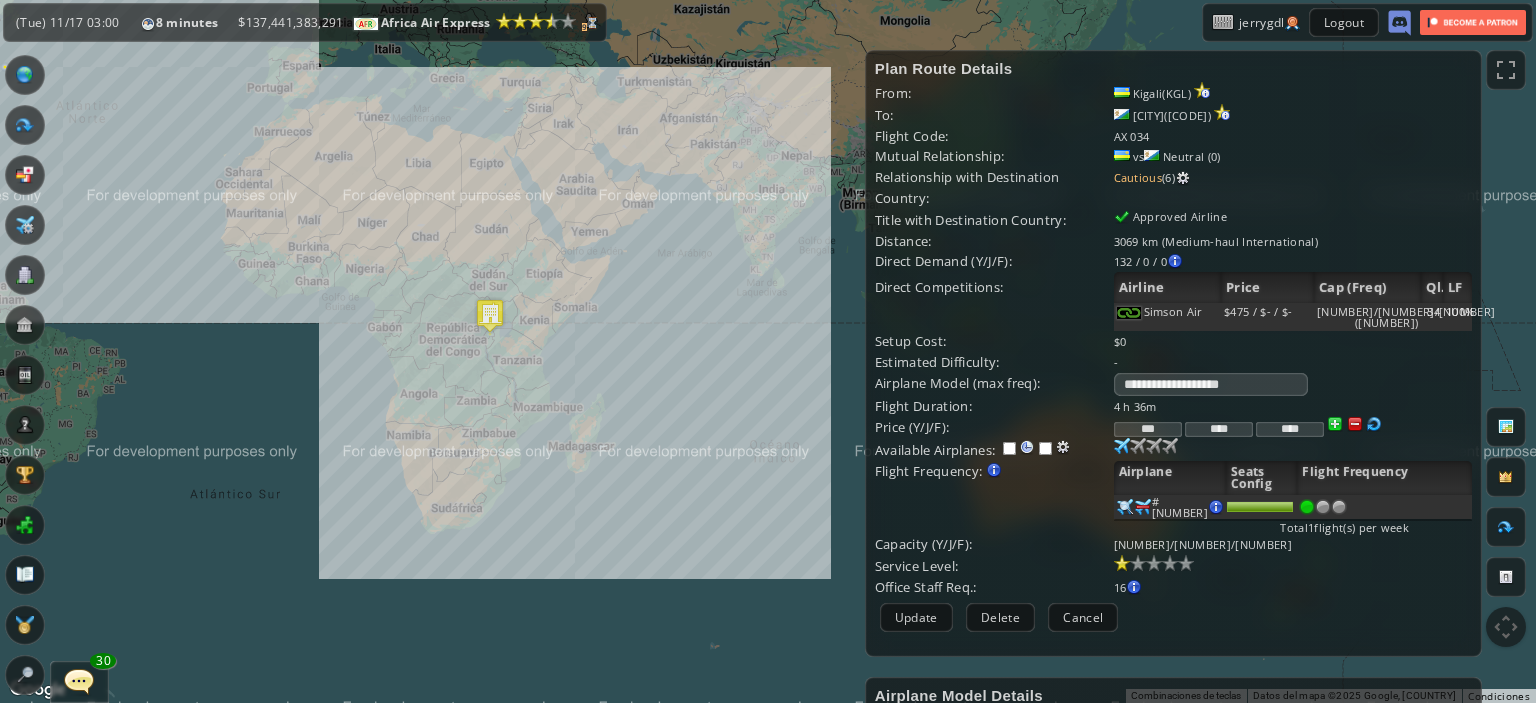 click at bounding box center [1355, 424] 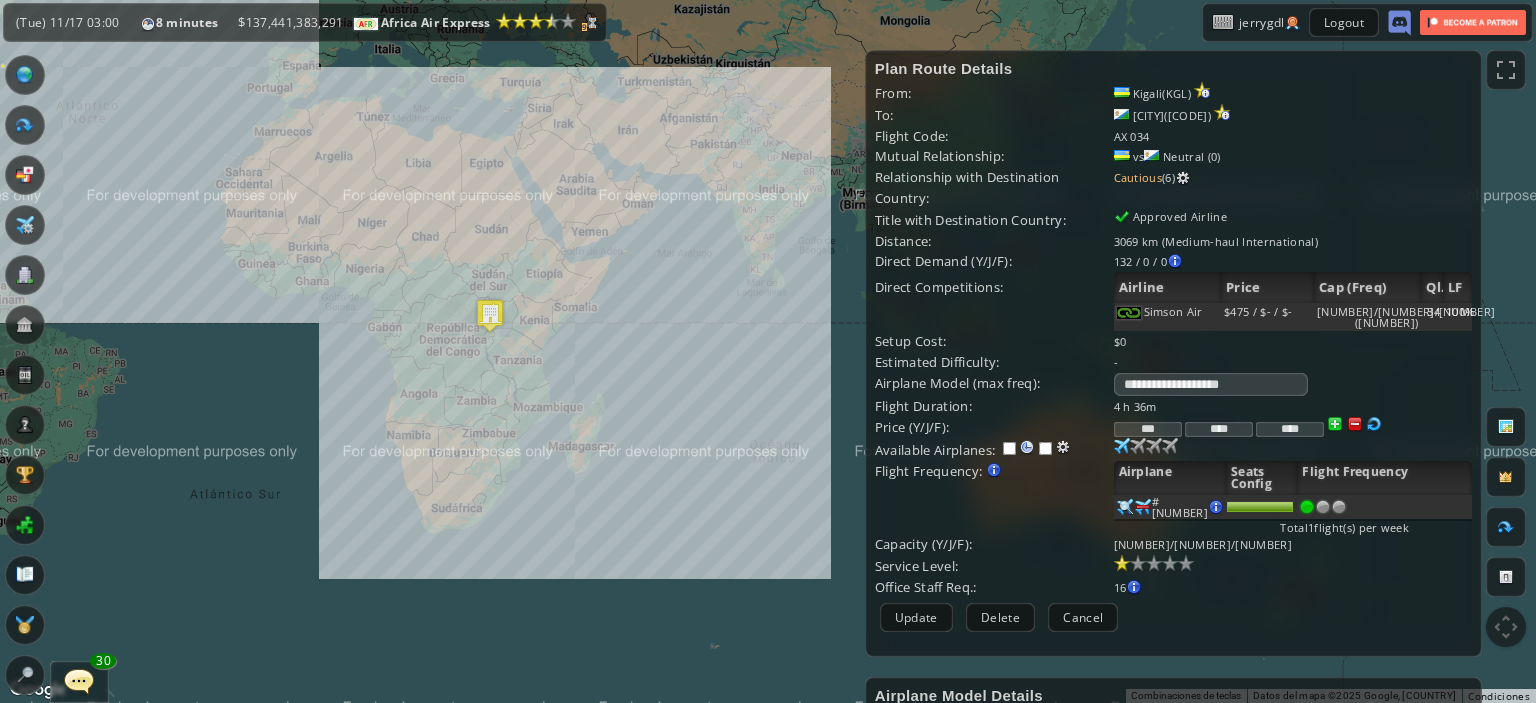 click at bounding box center (1355, 424) 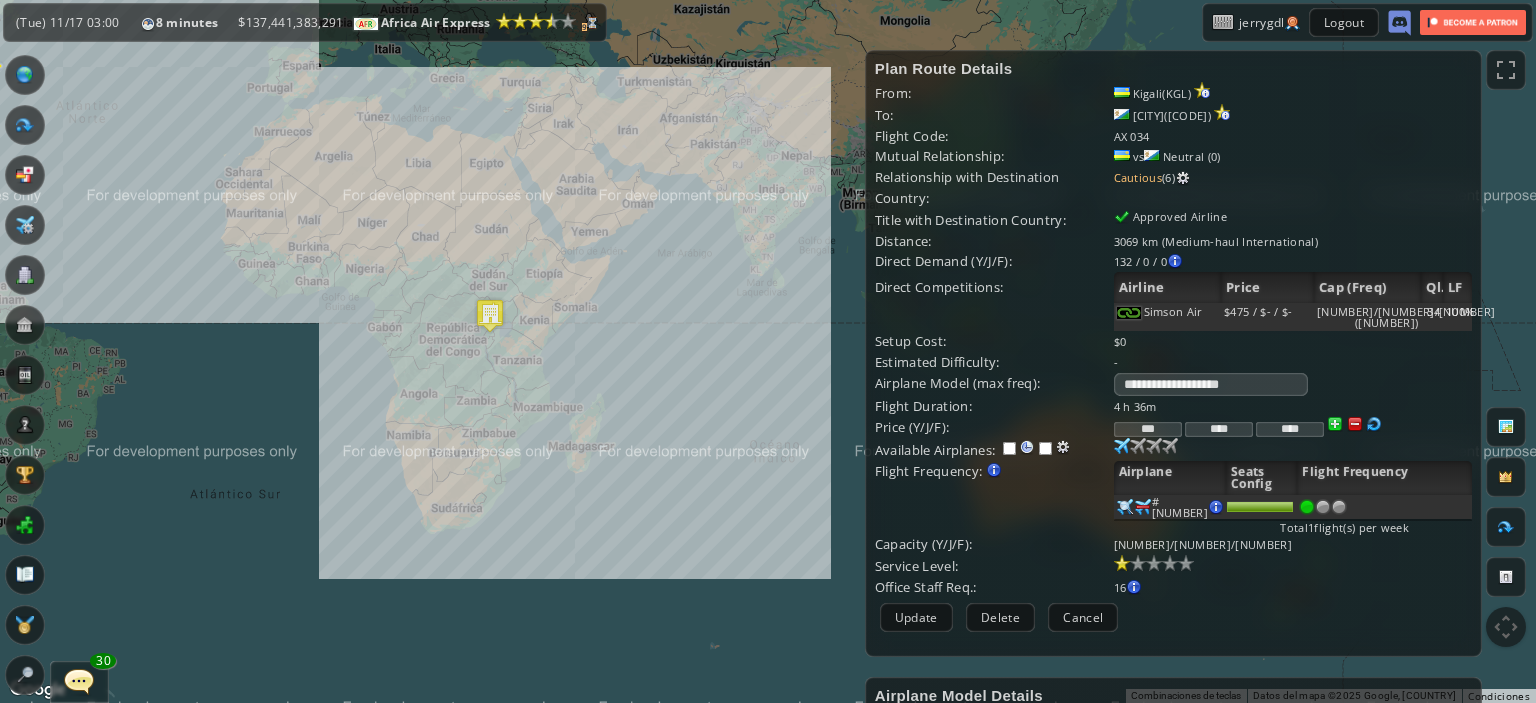 click at bounding box center [1355, 424] 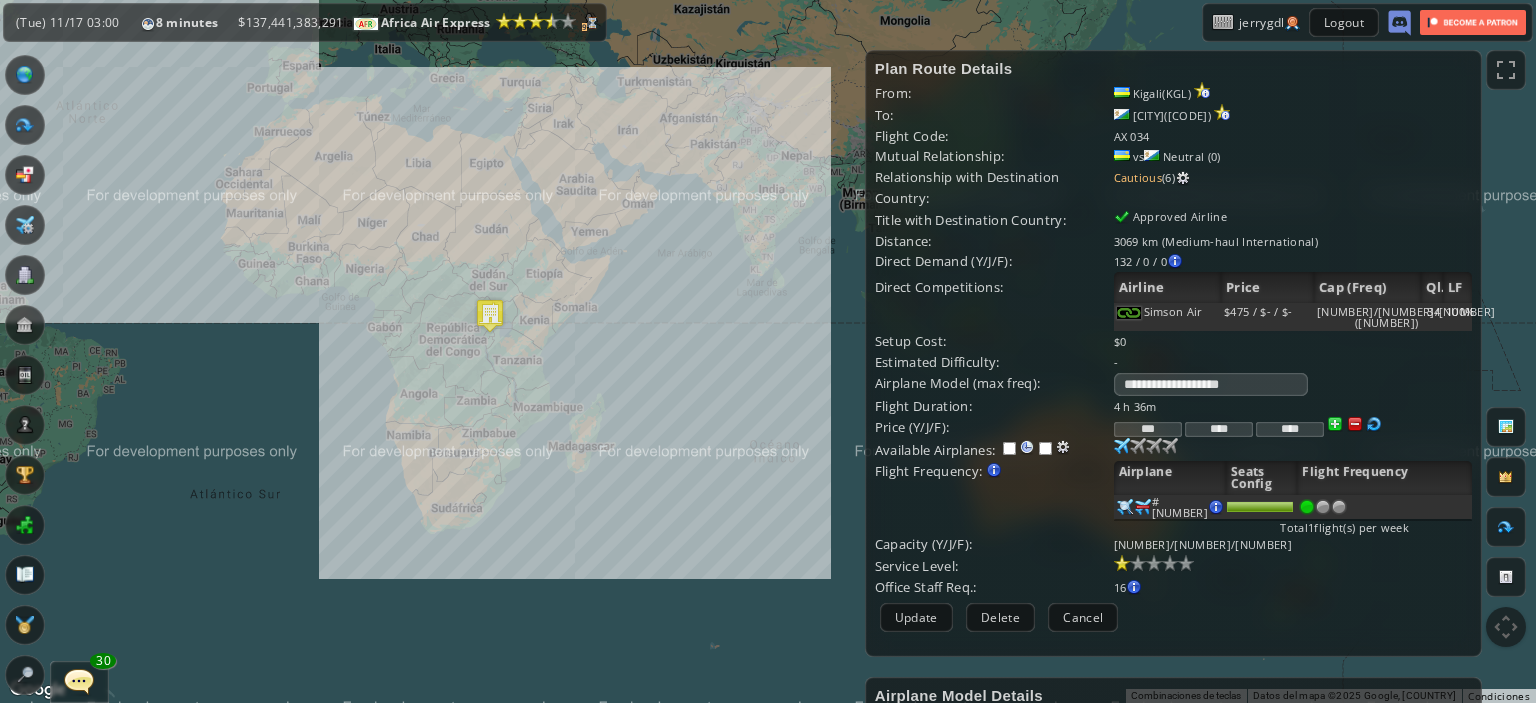 click at bounding box center (1355, 424) 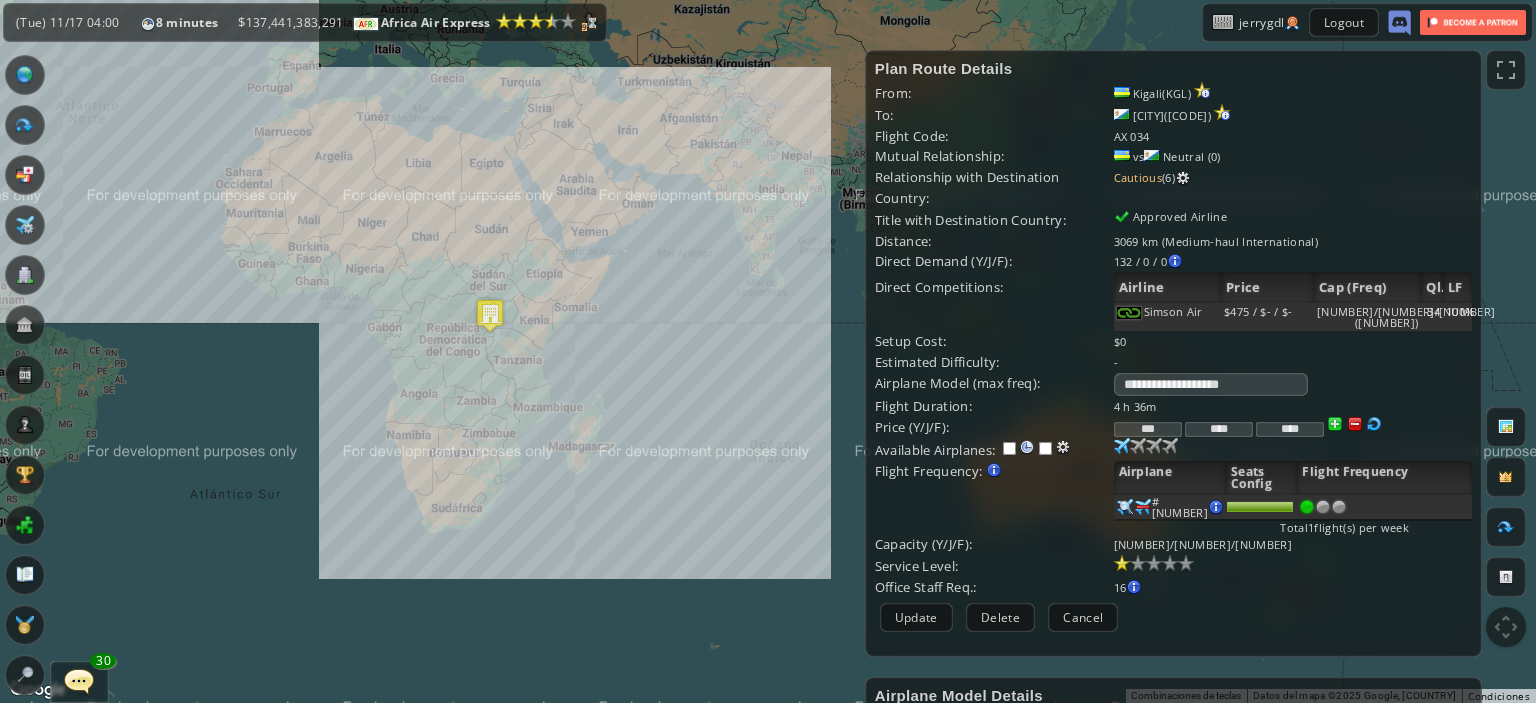 click at bounding box center (1335, 424) 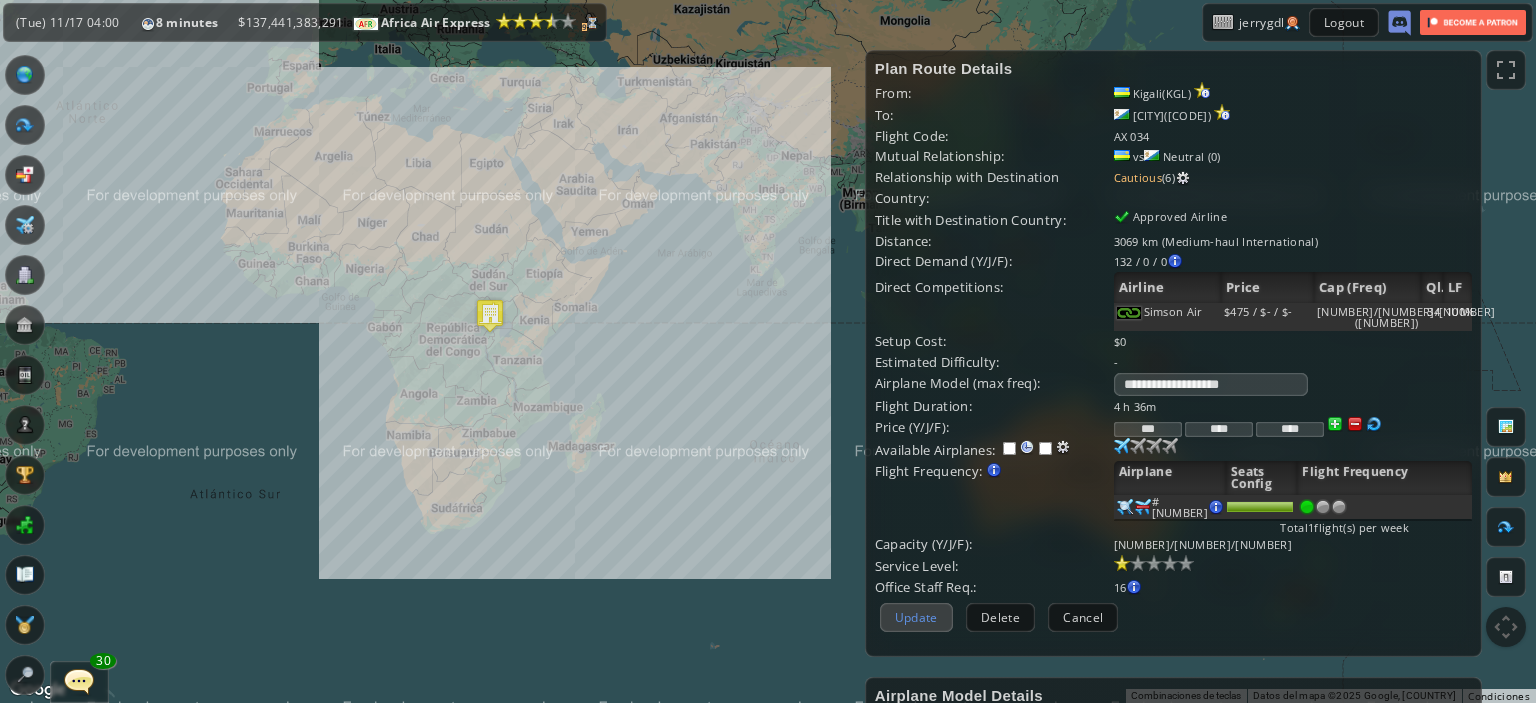 click on "Update" at bounding box center (916, 617) 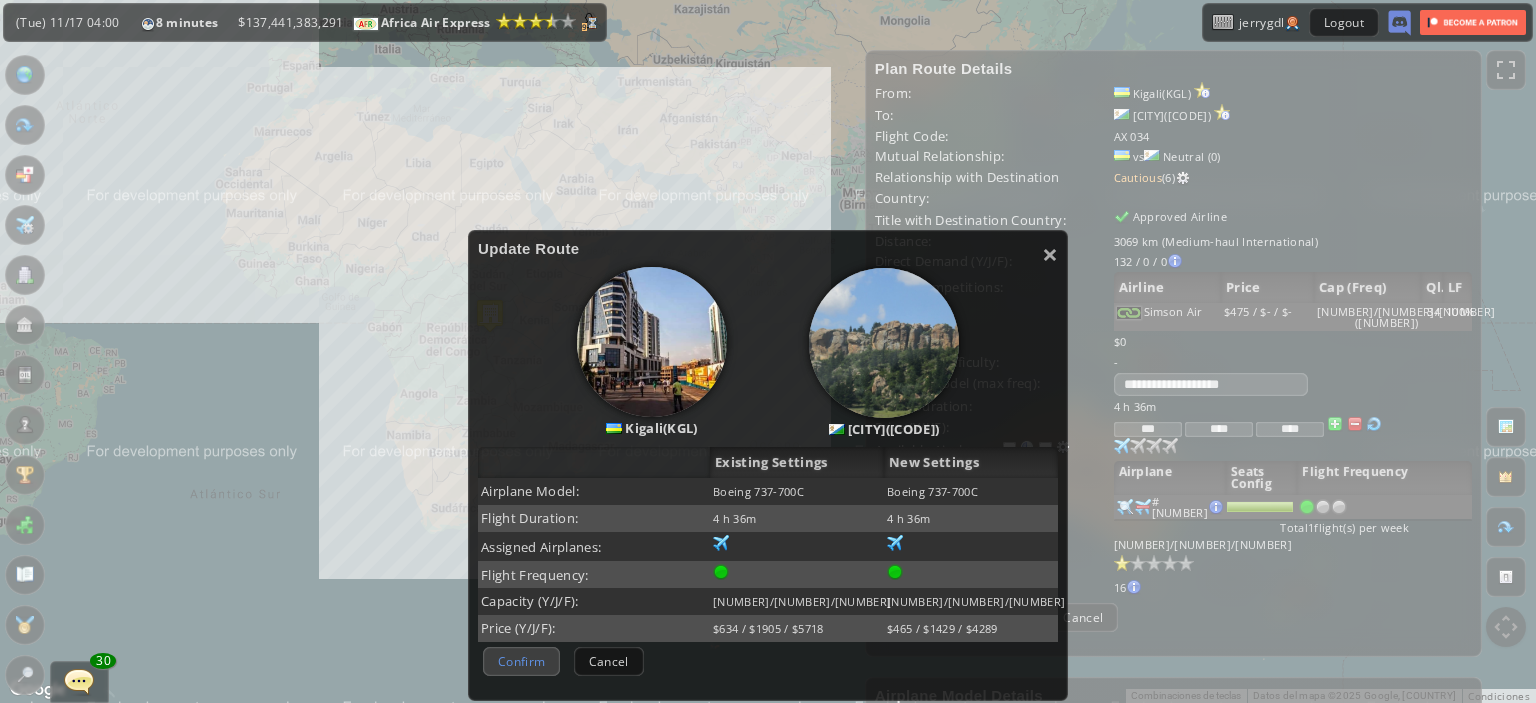 click on "Confirm" at bounding box center (521, 661) 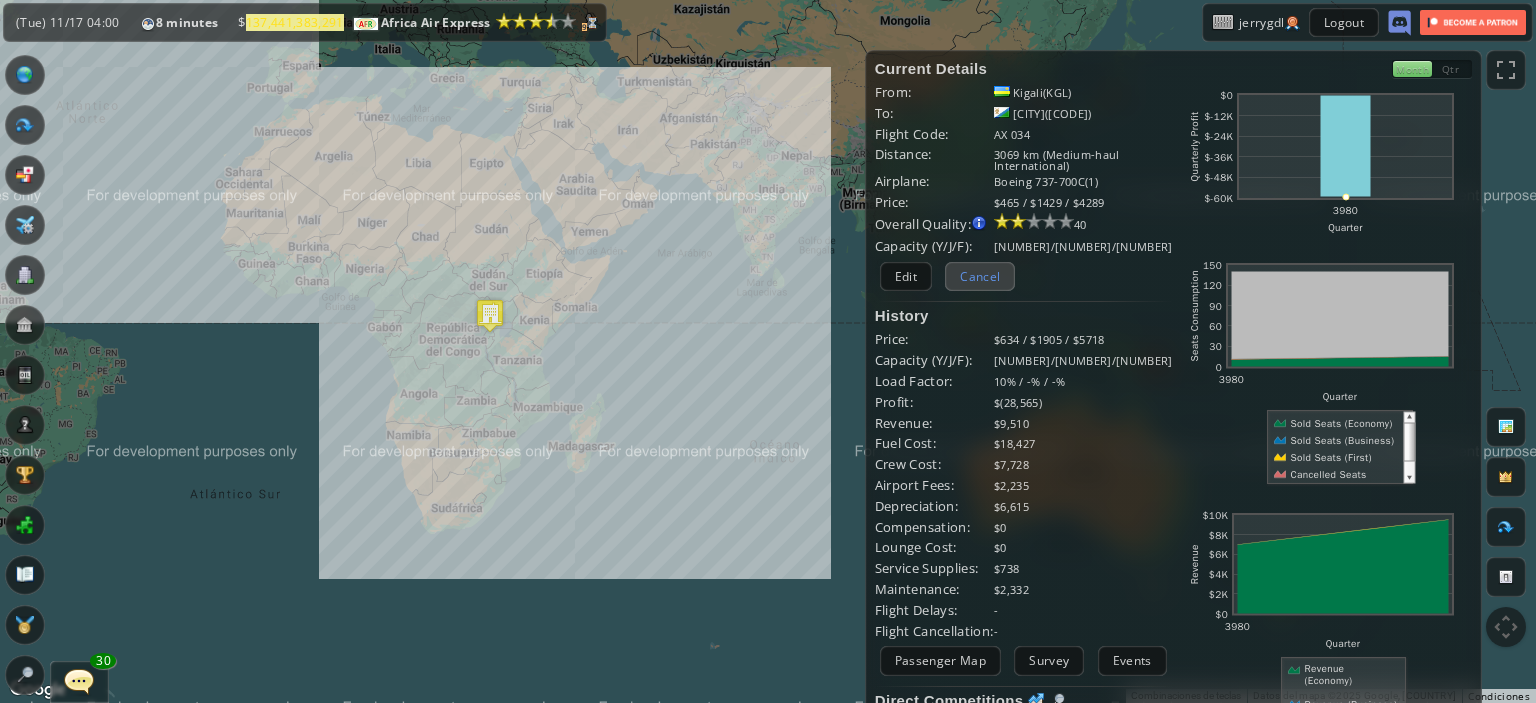 click on "Cancel" at bounding box center (980, 276) 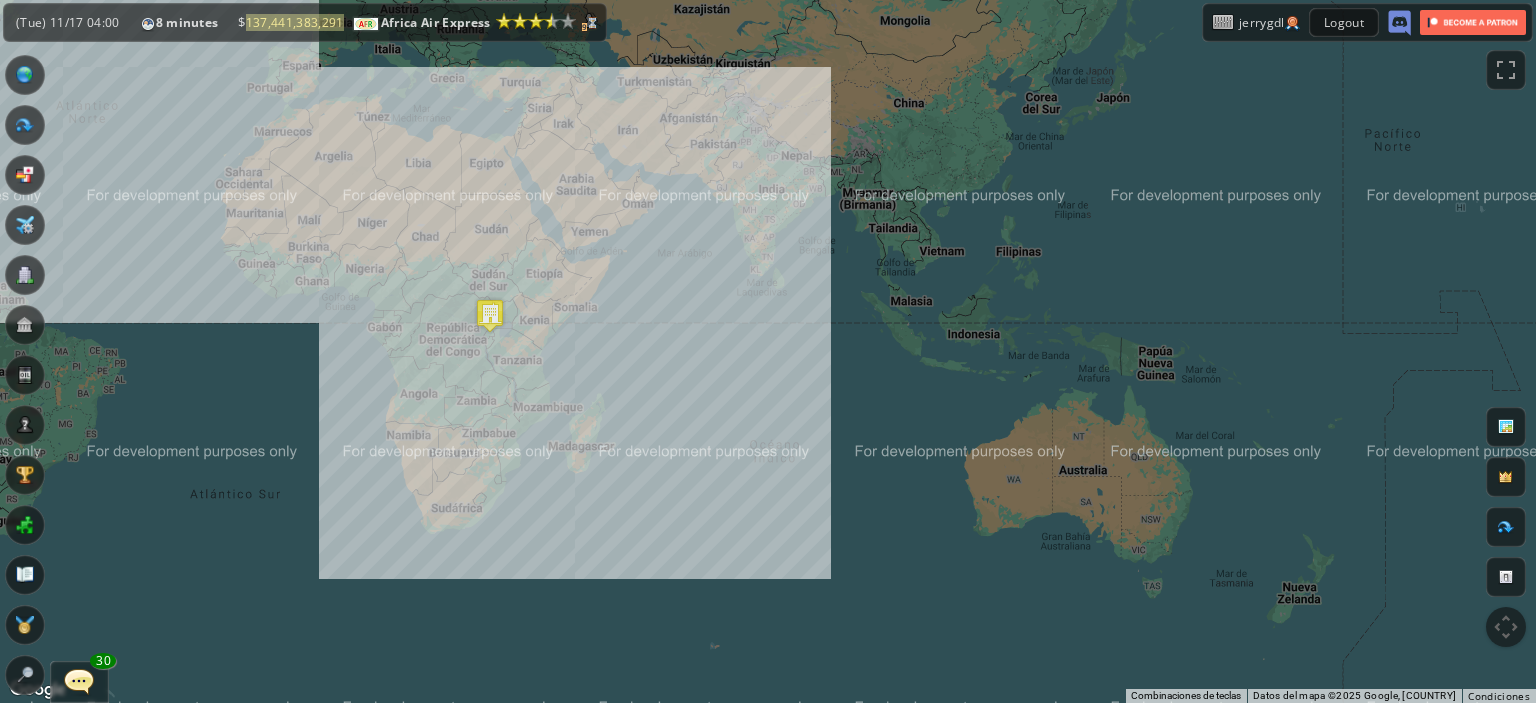click on "Para navegar, presiona las teclas de flecha." at bounding box center [768, 351] 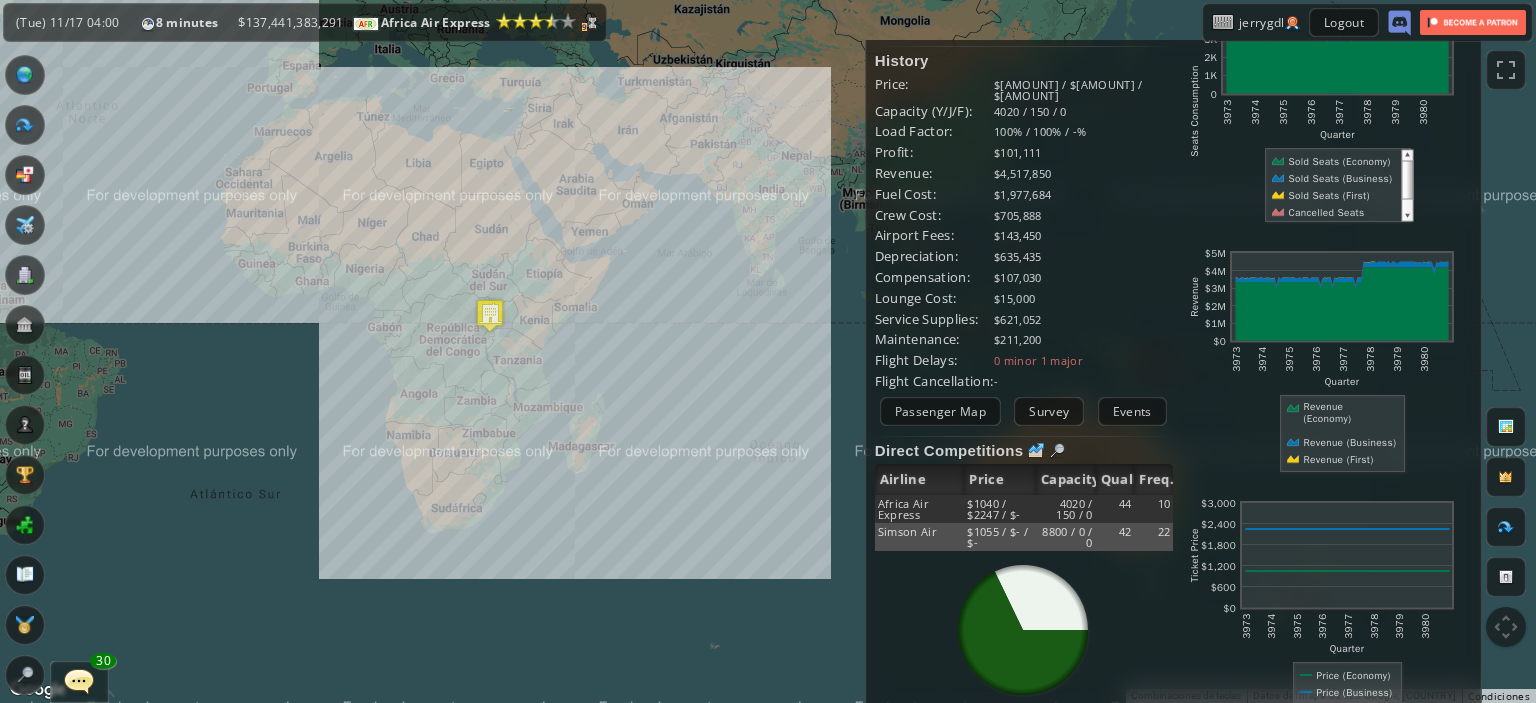 scroll, scrollTop: 324, scrollLeft: 0, axis: vertical 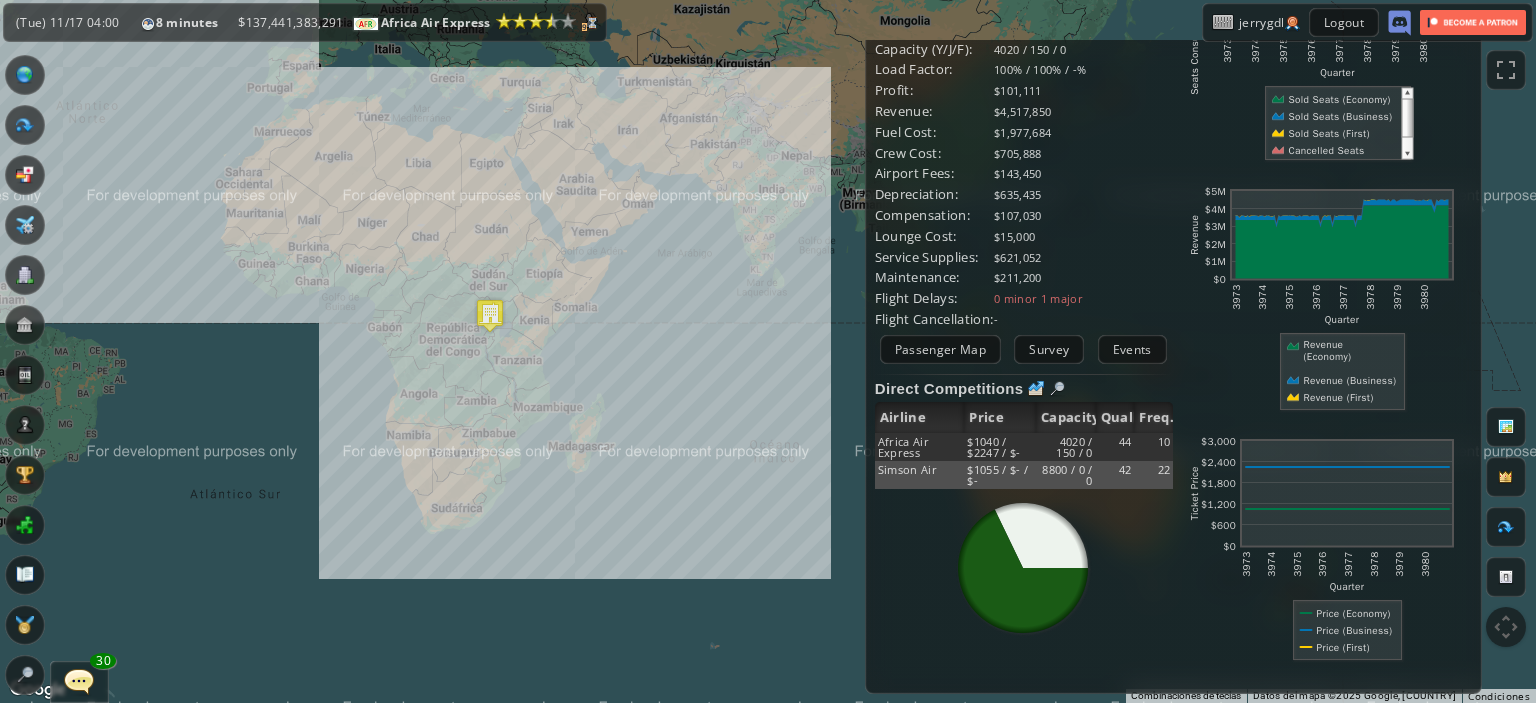 click at bounding box center (1042, 536) 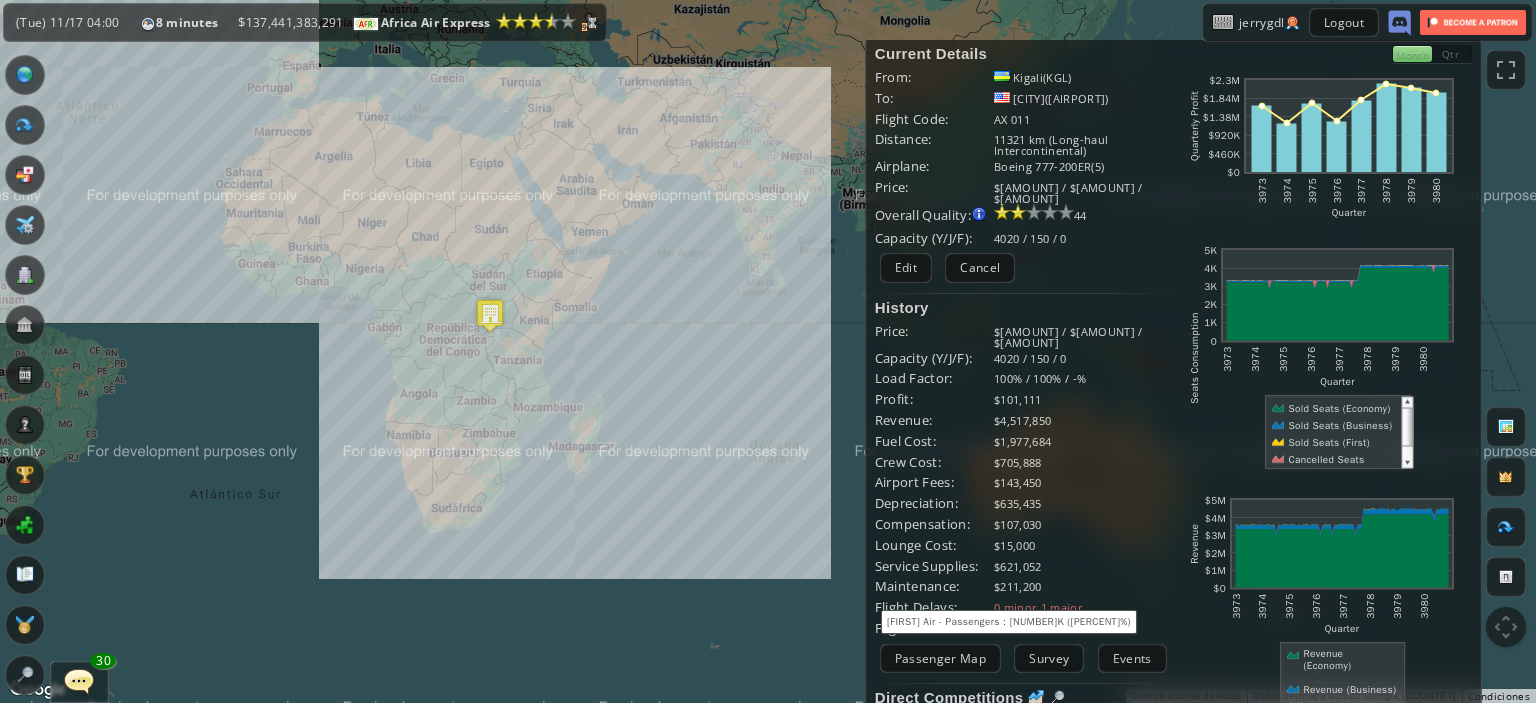 scroll, scrollTop: 0, scrollLeft: 0, axis: both 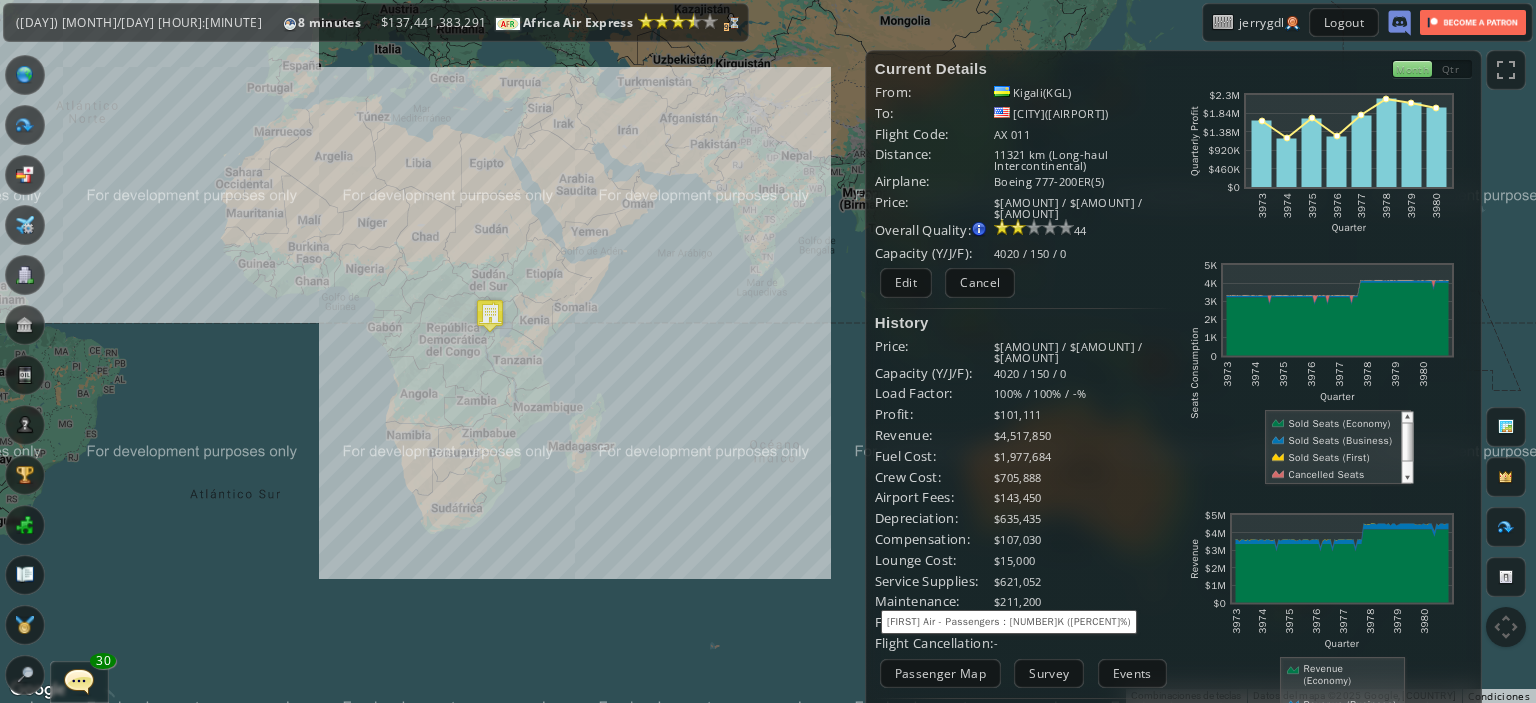 click on "Para navegar, presiona las teclas de flecha." at bounding box center (768, 351) 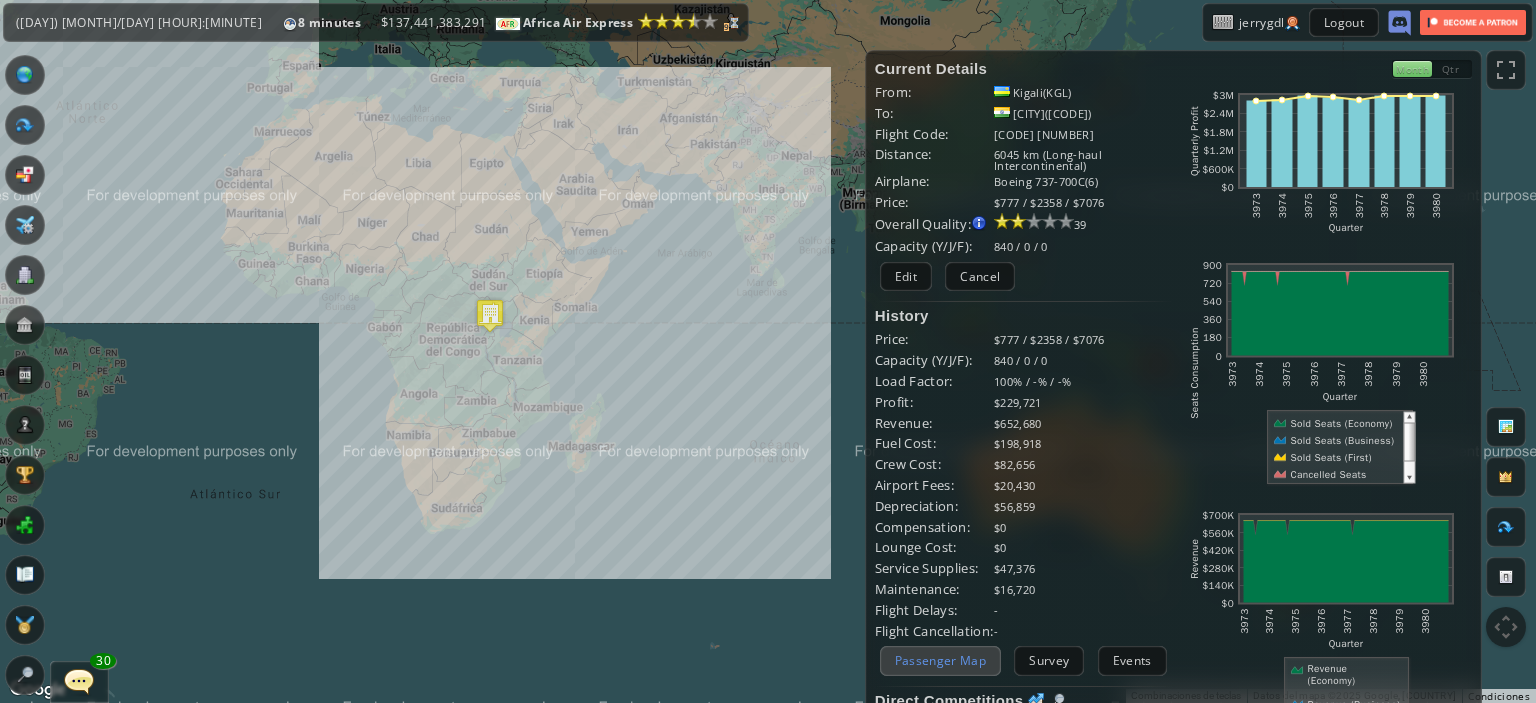 click on "Passenger Map" at bounding box center [940, 660] 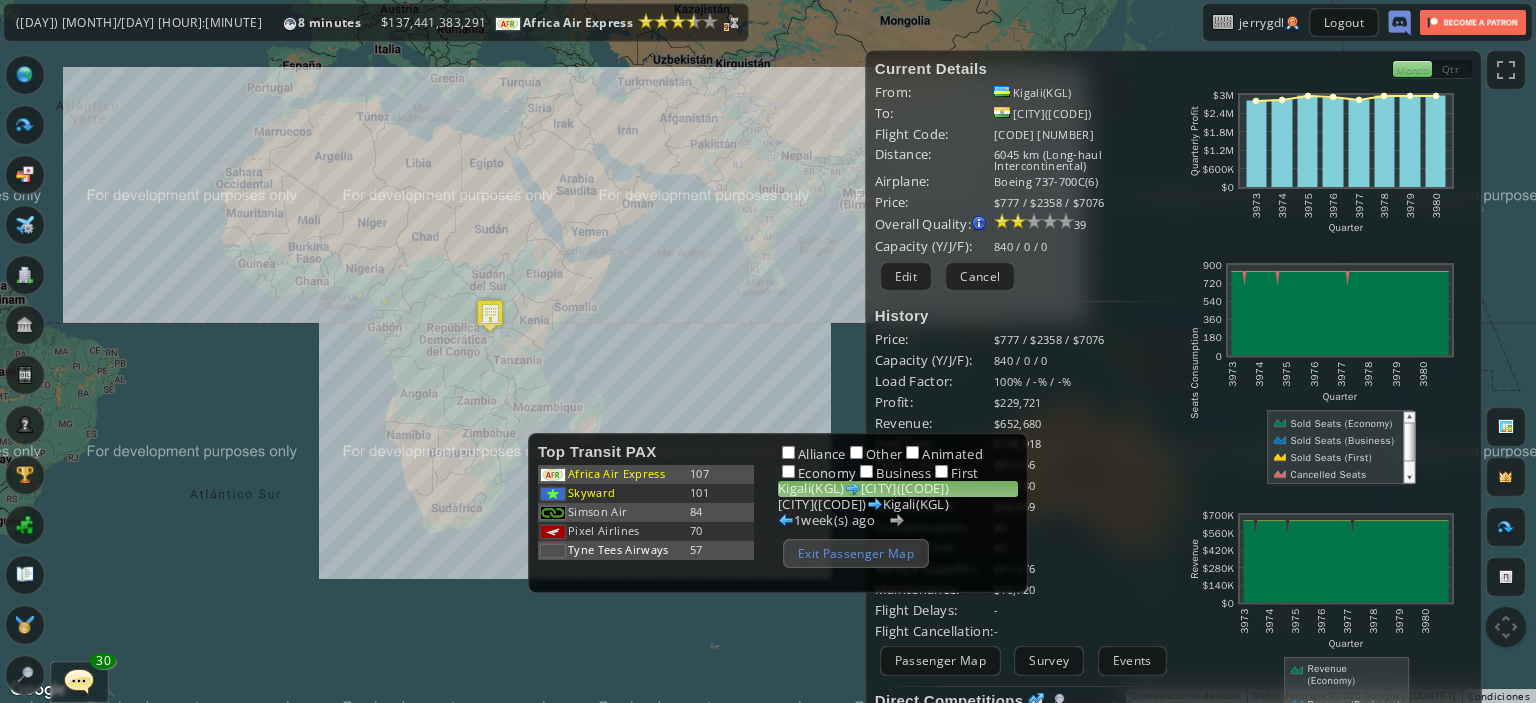 click on "Exit Passenger Map" at bounding box center (856, 553) 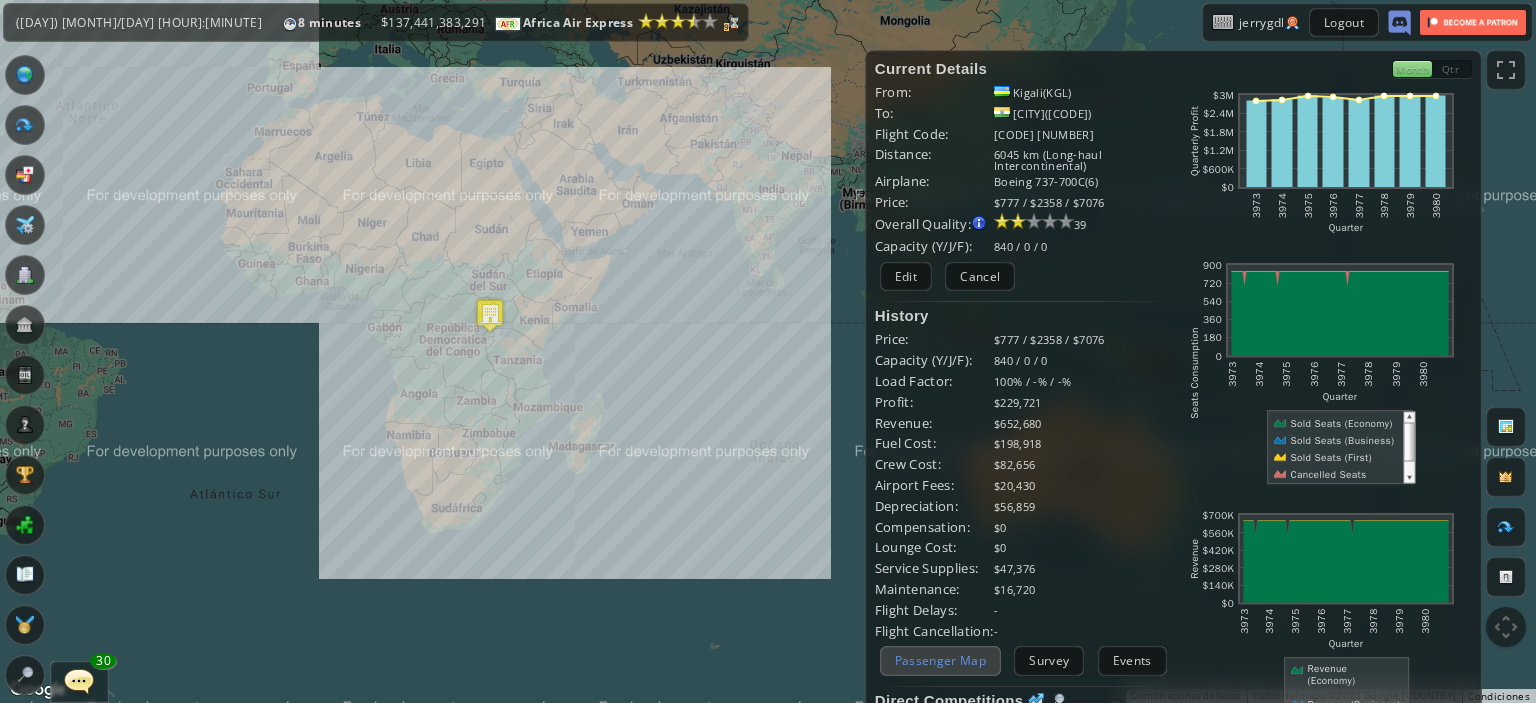 click on "Passenger Map" at bounding box center (940, 660) 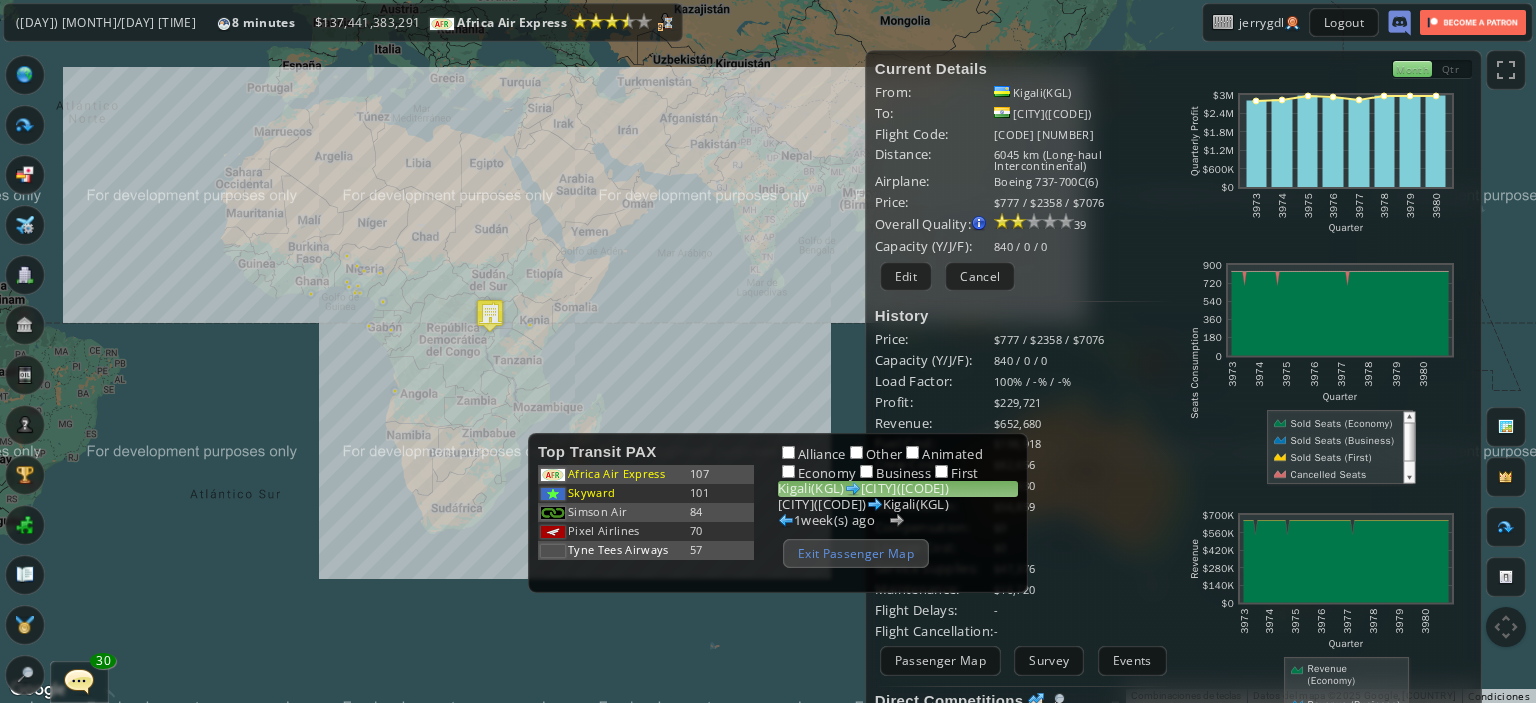 click on "Exit Passenger Map" at bounding box center [856, 553] 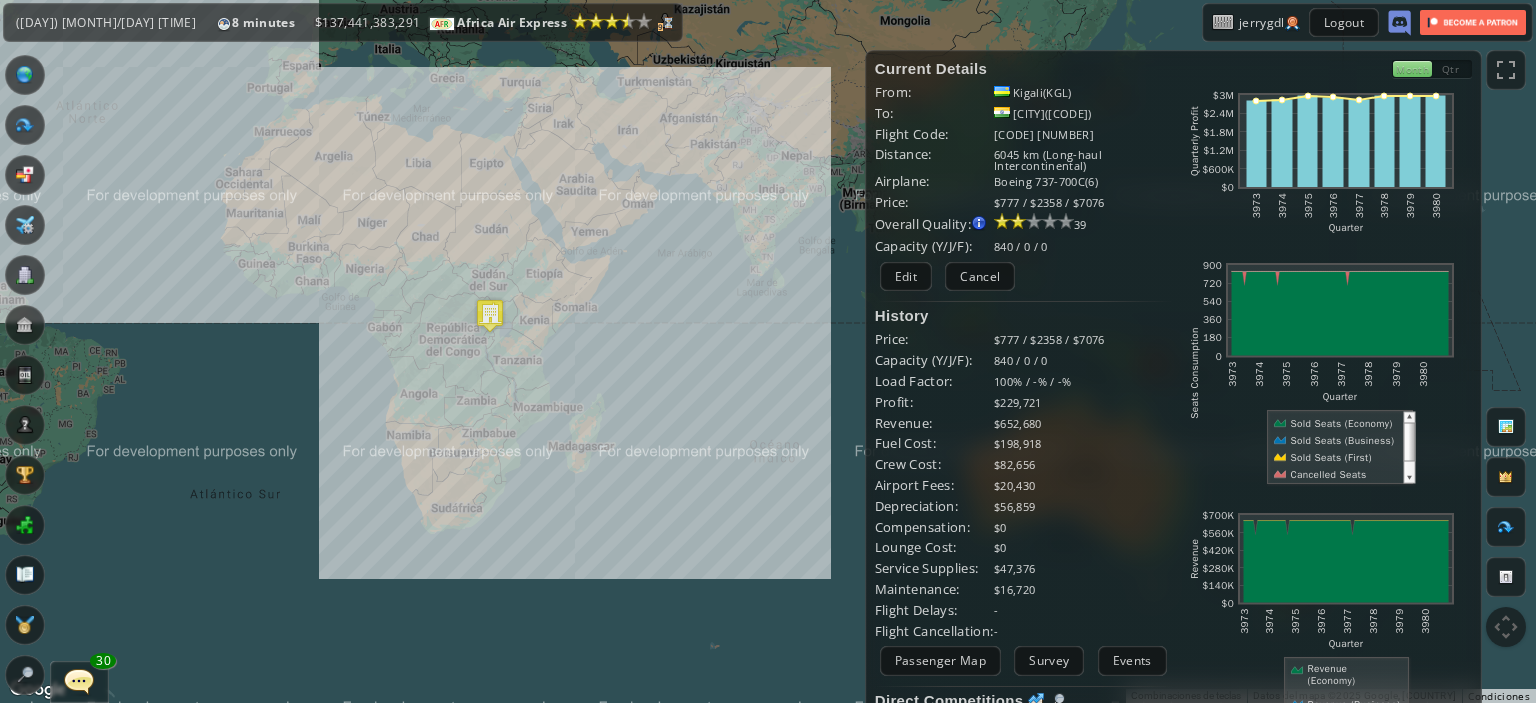 click on "Para navegar, presiona las teclas de flecha." at bounding box center [768, 351] 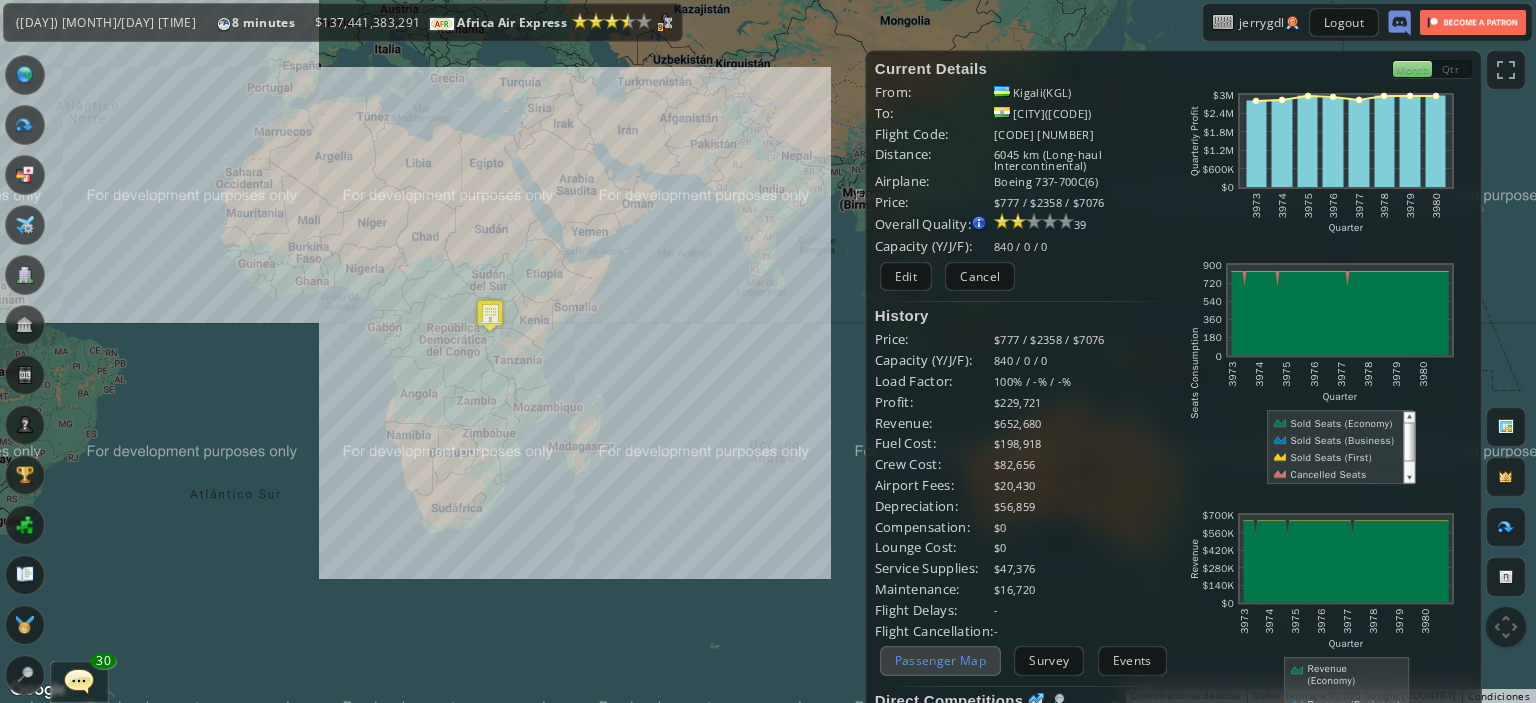 click on "Passenger Map" at bounding box center (940, 660) 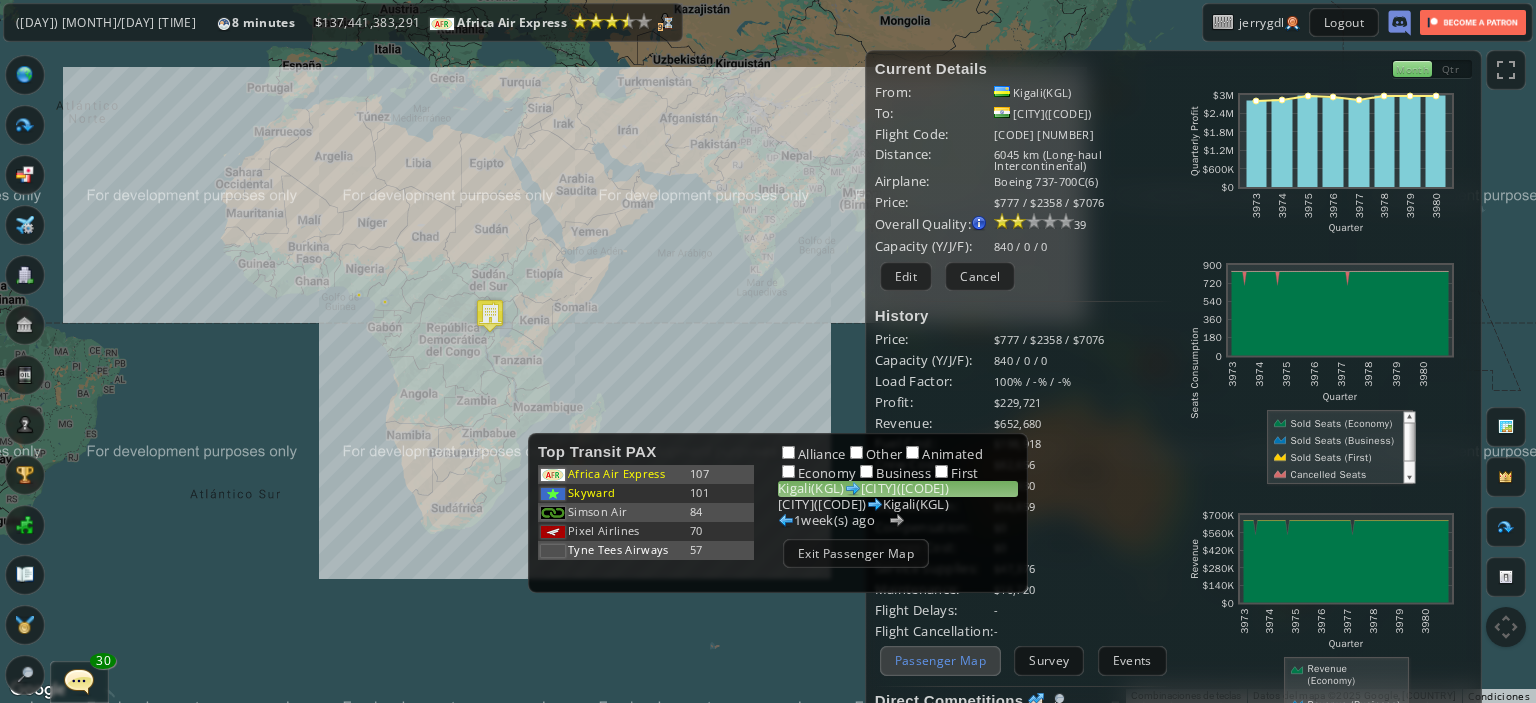click on "New Delhi(DEL) Kigali(KGL)" at bounding box center [898, 505] 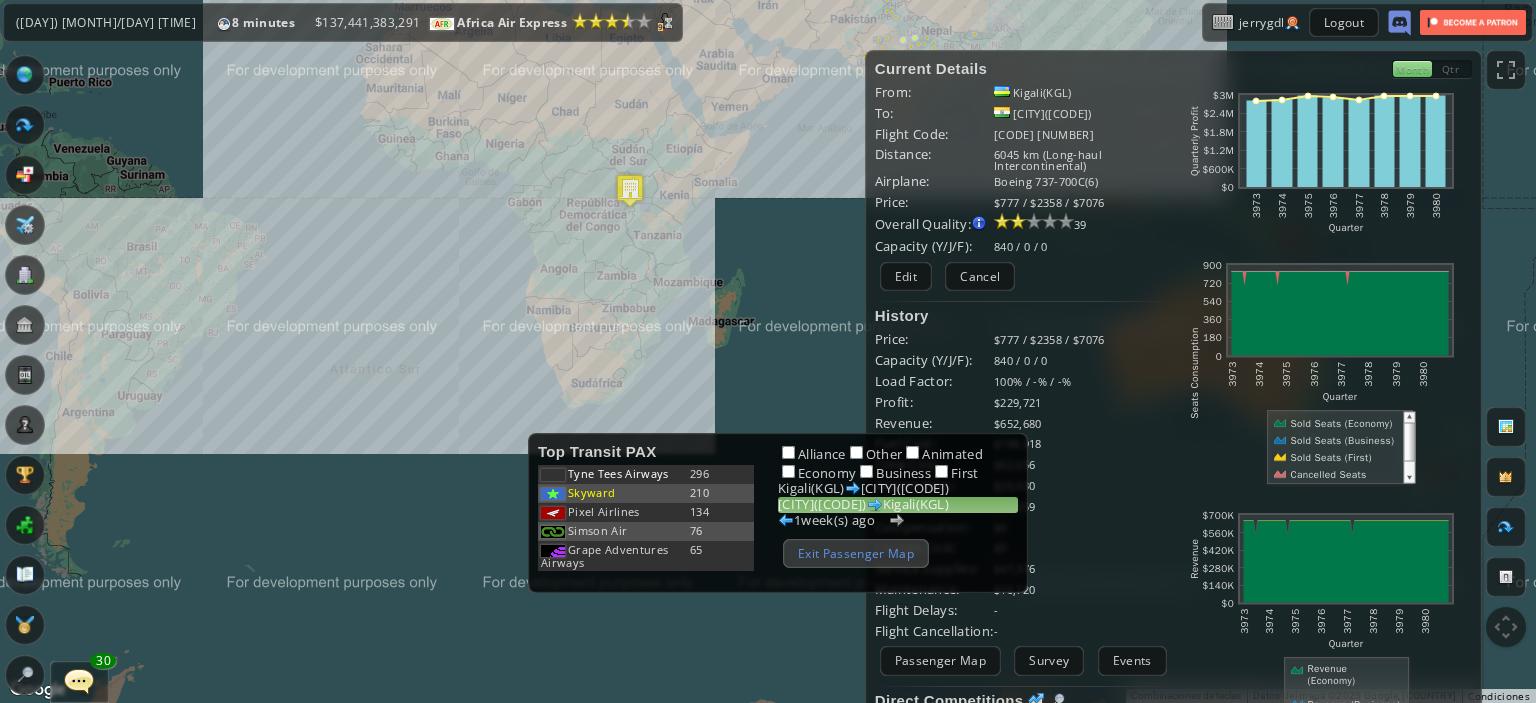 click on "Exit Passenger Map" at bounding box center (856, 553) 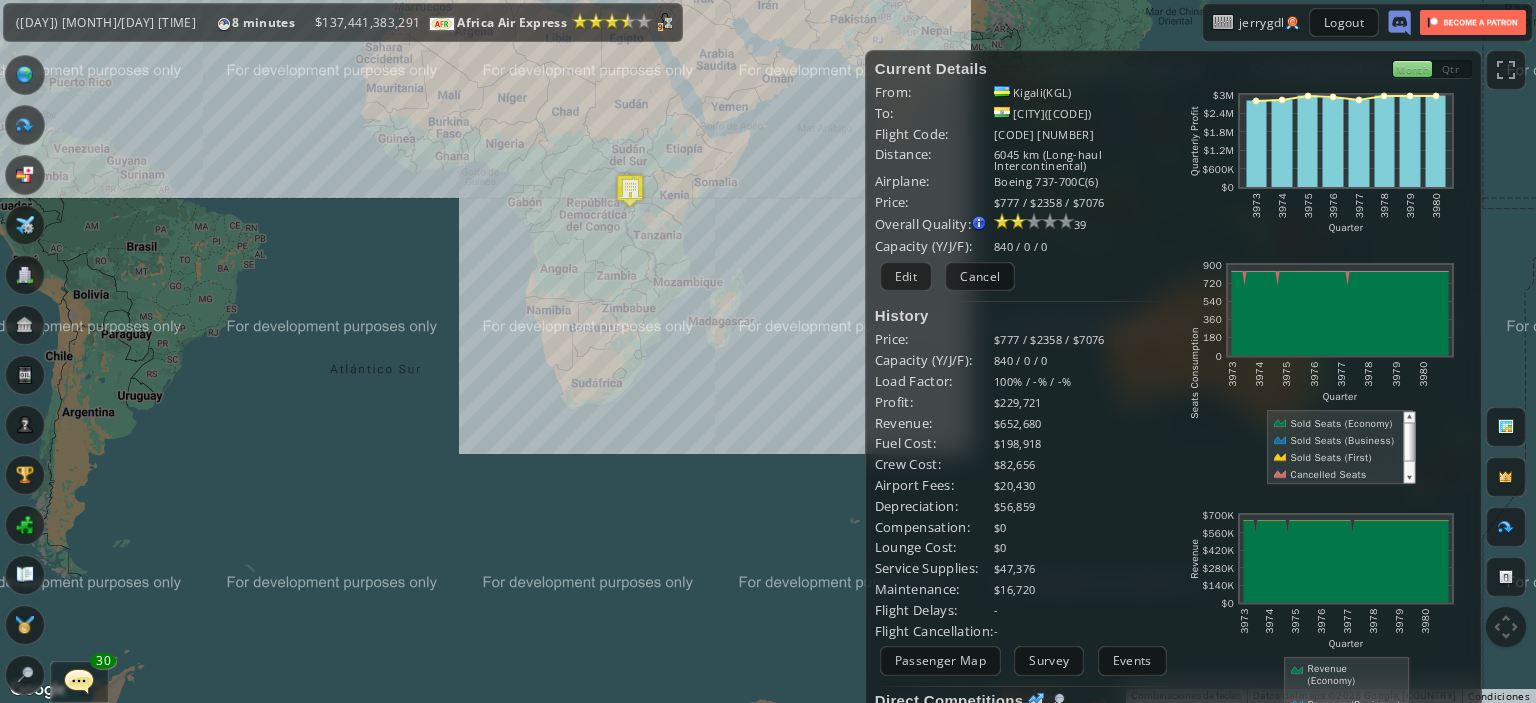click on "Para navegar, presiona las teclas de flecha." at bounding box center (768, 351) 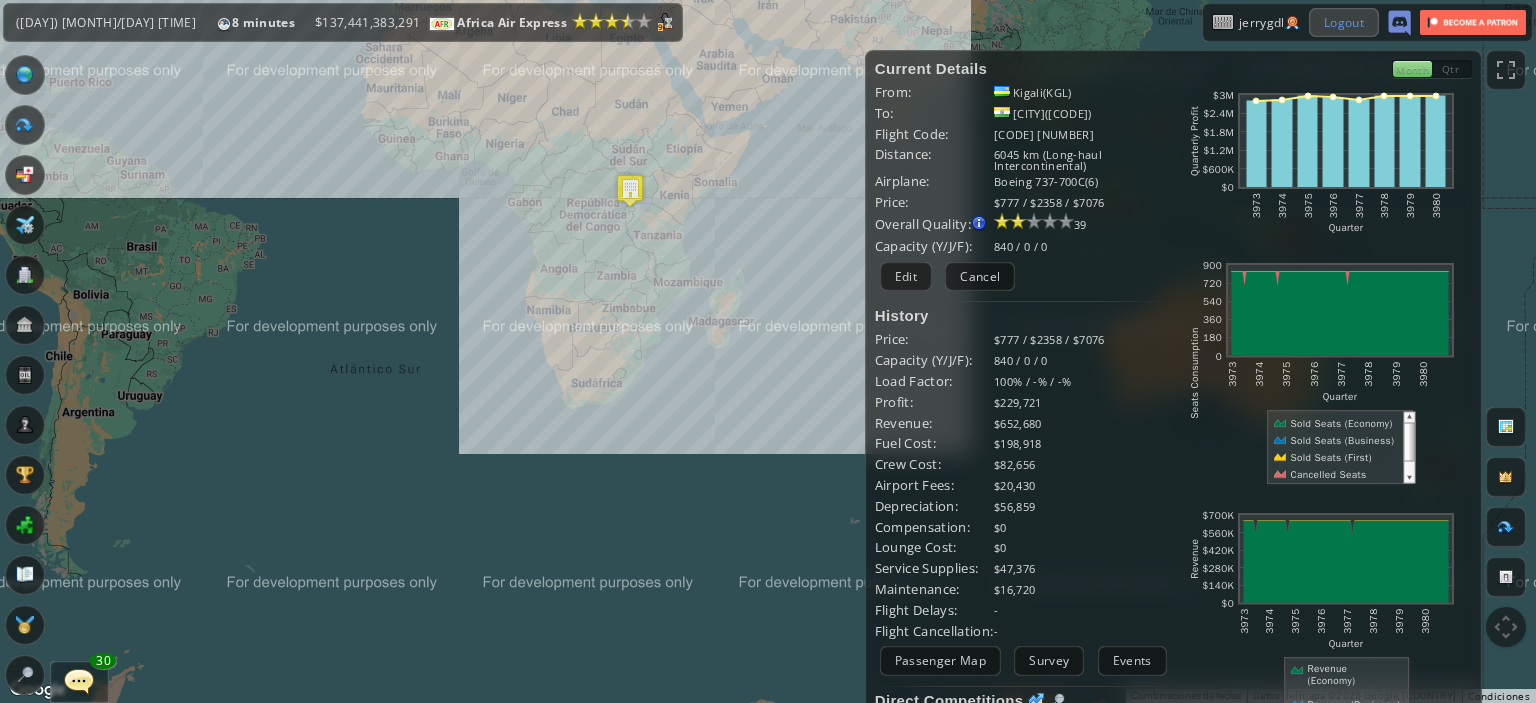 click on "Logout" at bounding box center (1344, 22) 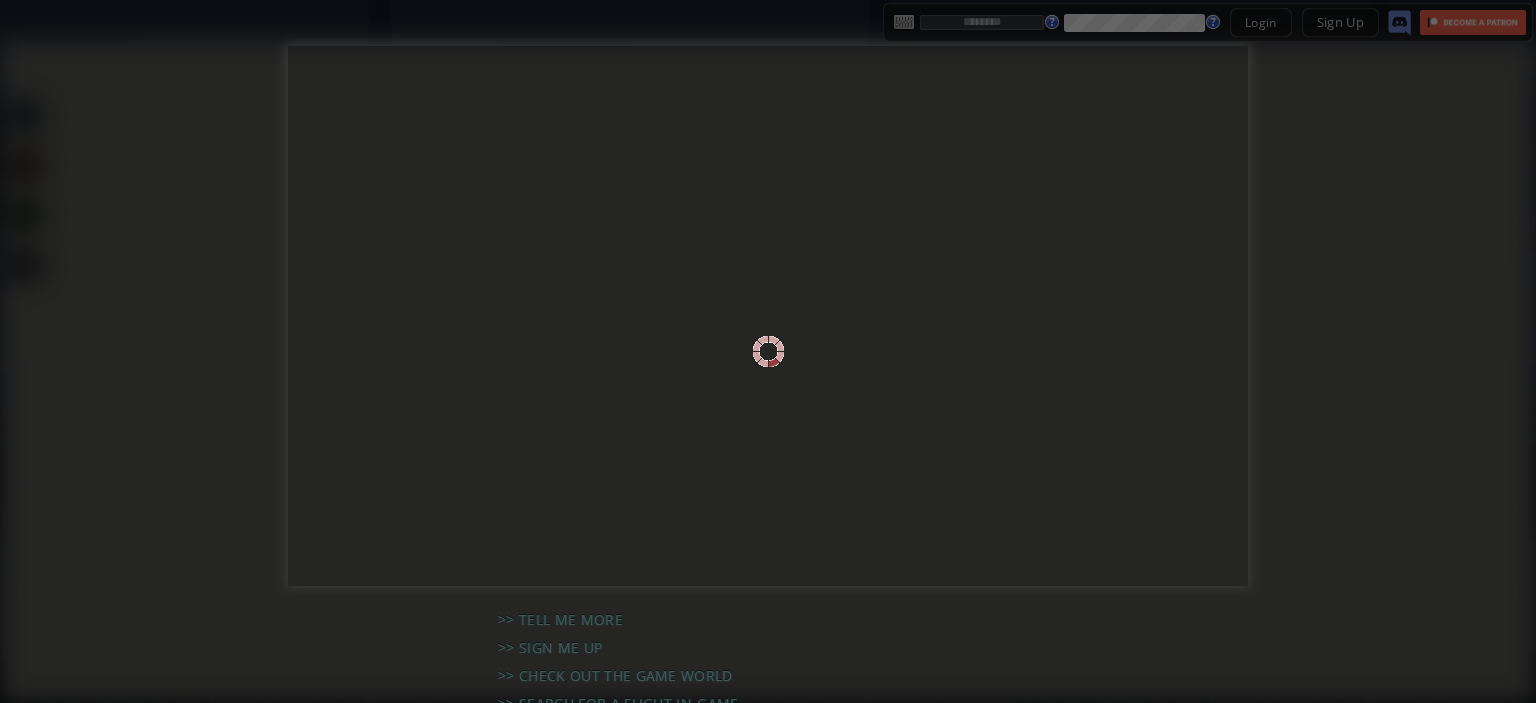 scroll, scrollTop: 0, scrollLeft: 0, axis: both 